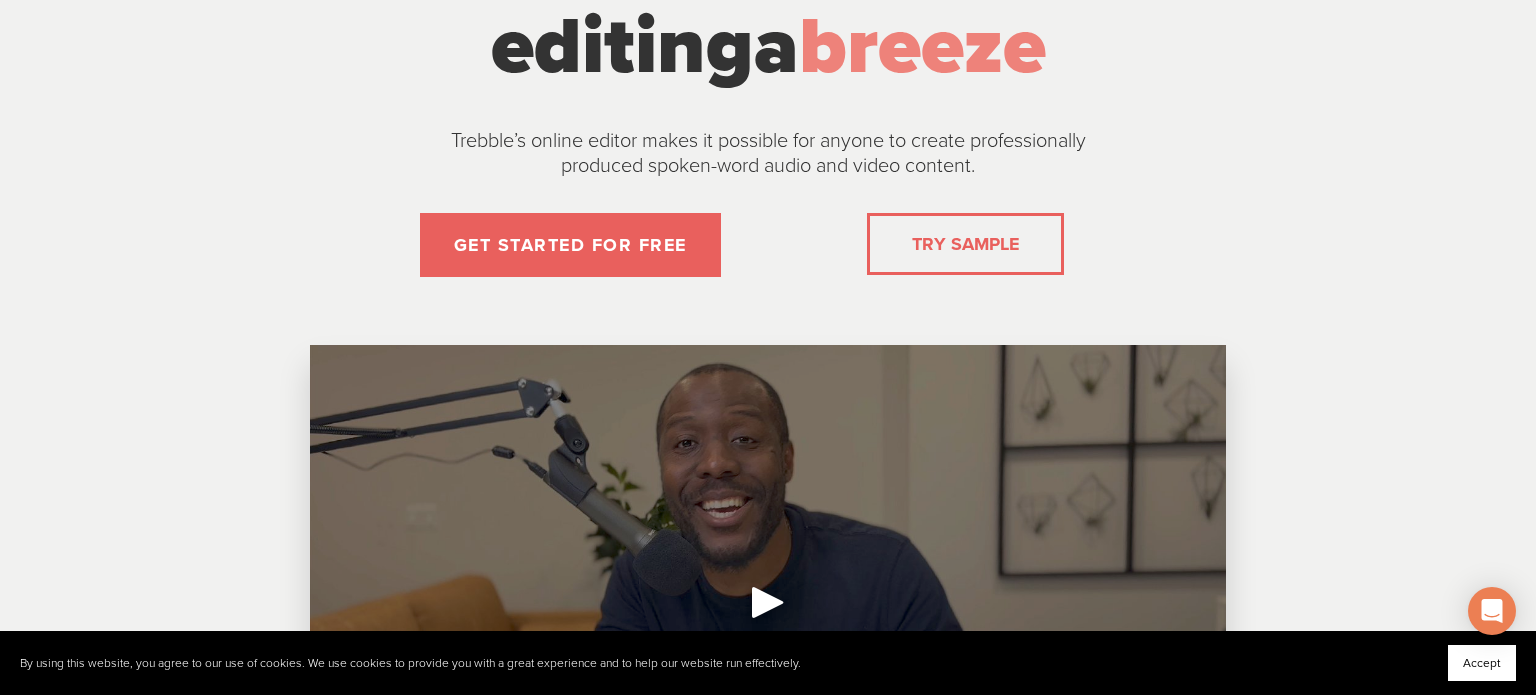 scroll, scrollTop: 252, scrollLeft: 0, axis: vertical 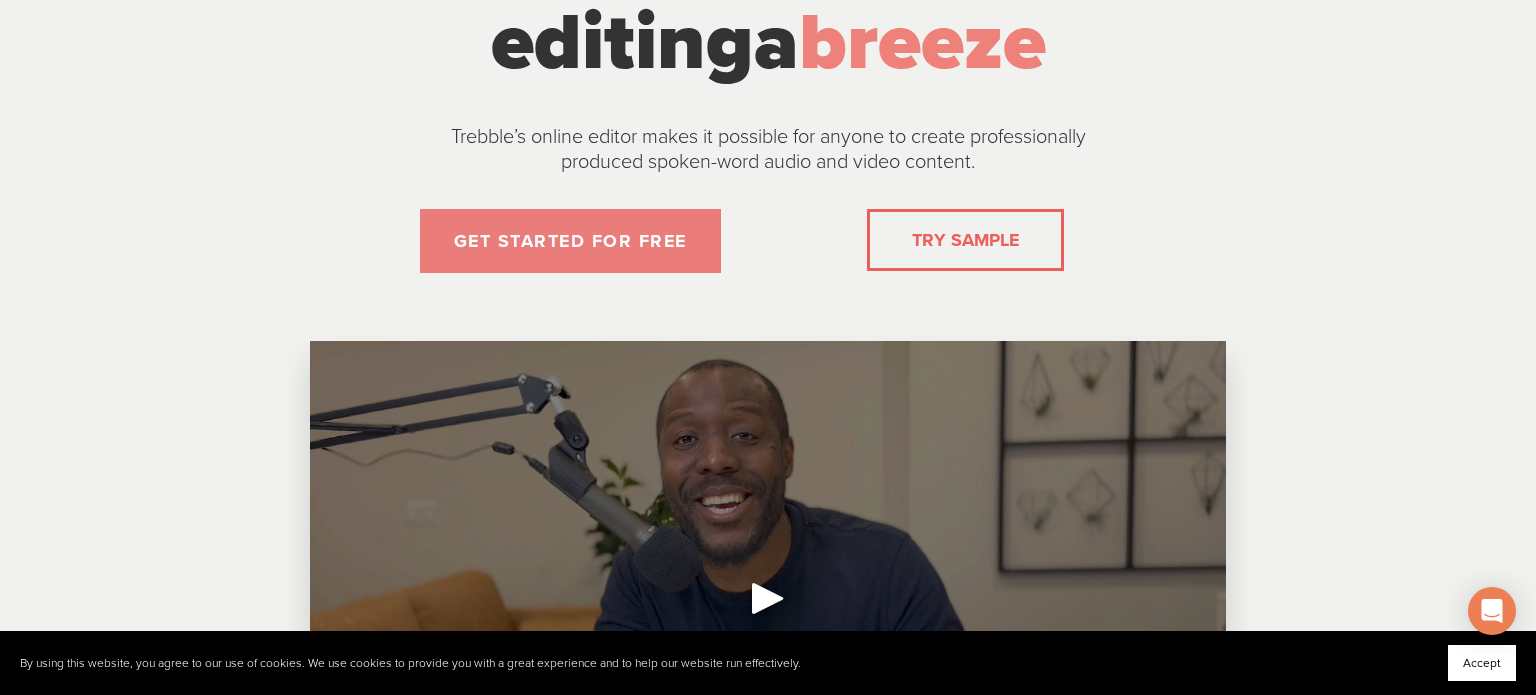 click on "GET STARTED FOR FREE" at bounding box center (570, 241) 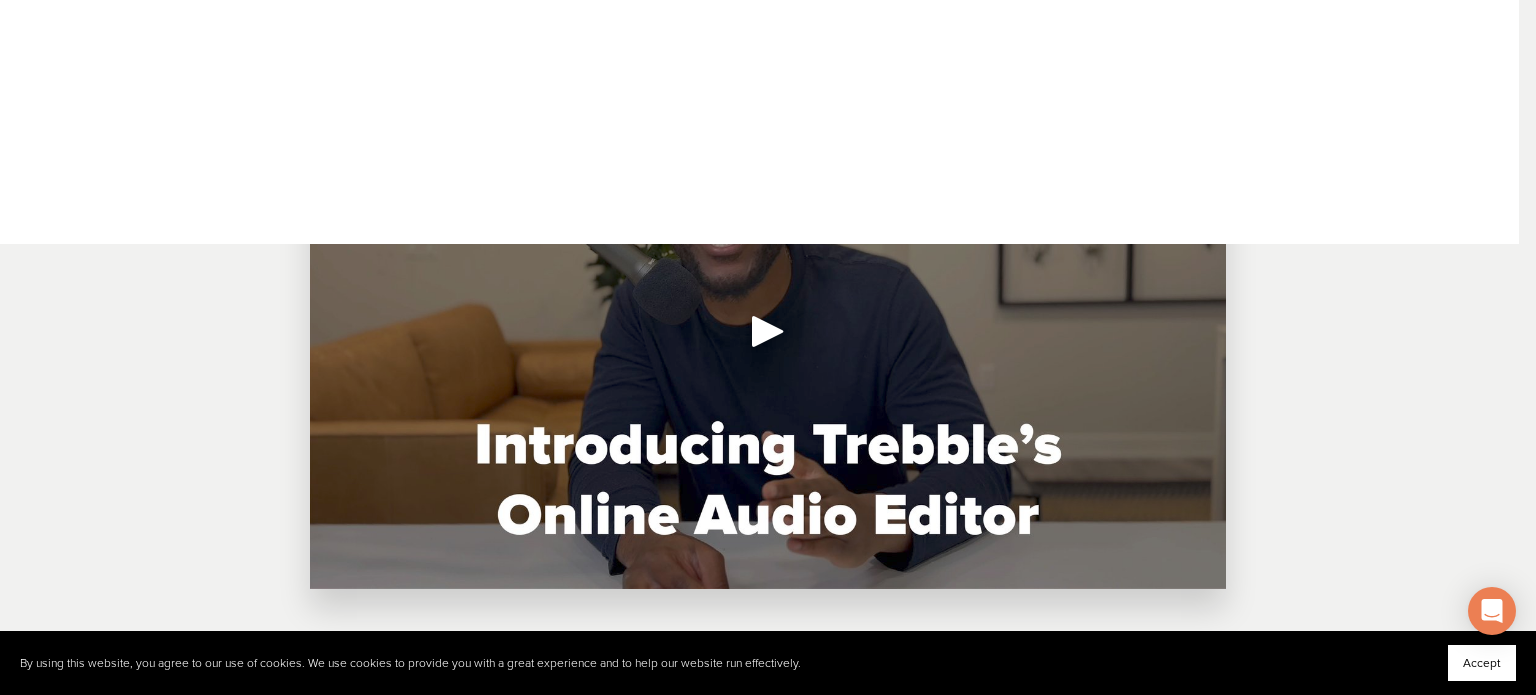 scroll, scrollTop: 0, scrollLeft: 0, axis: both 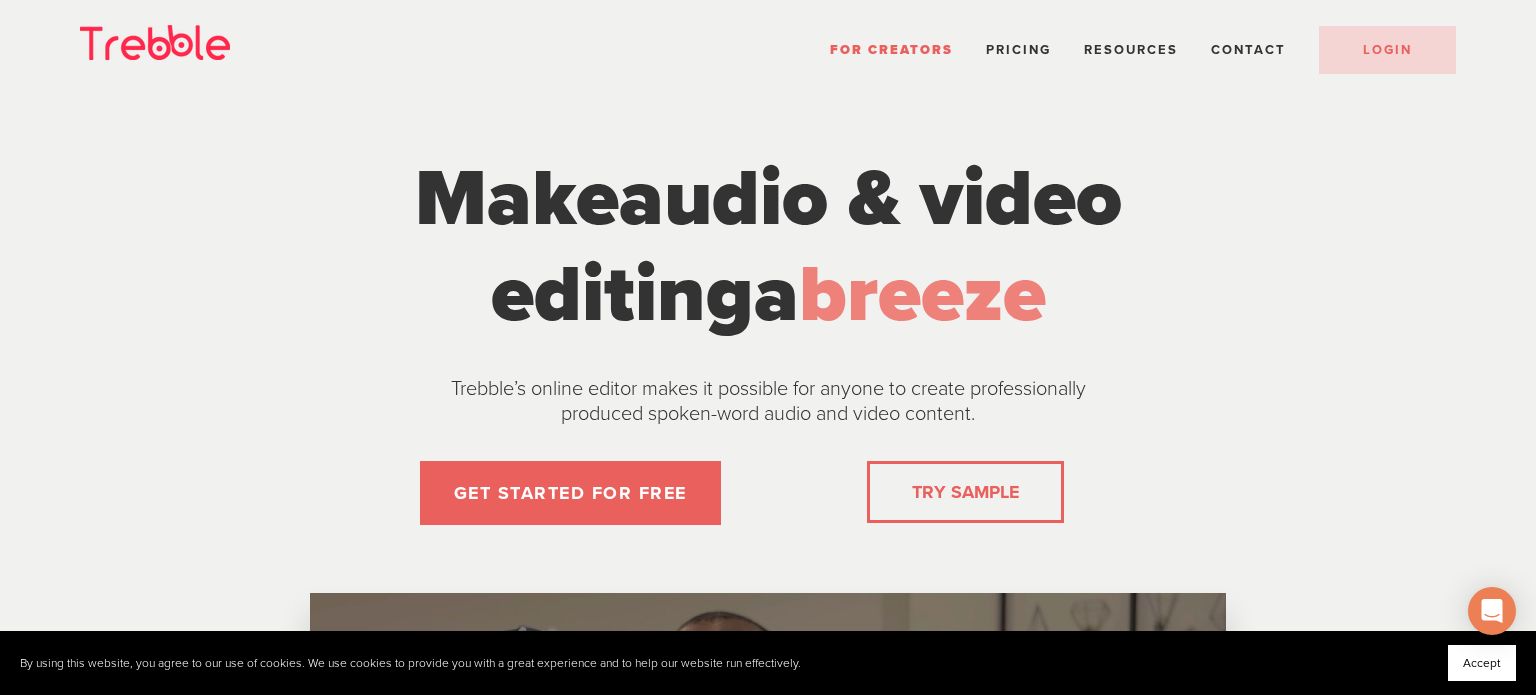click on "For Creators" at bounding box center (891, 50) 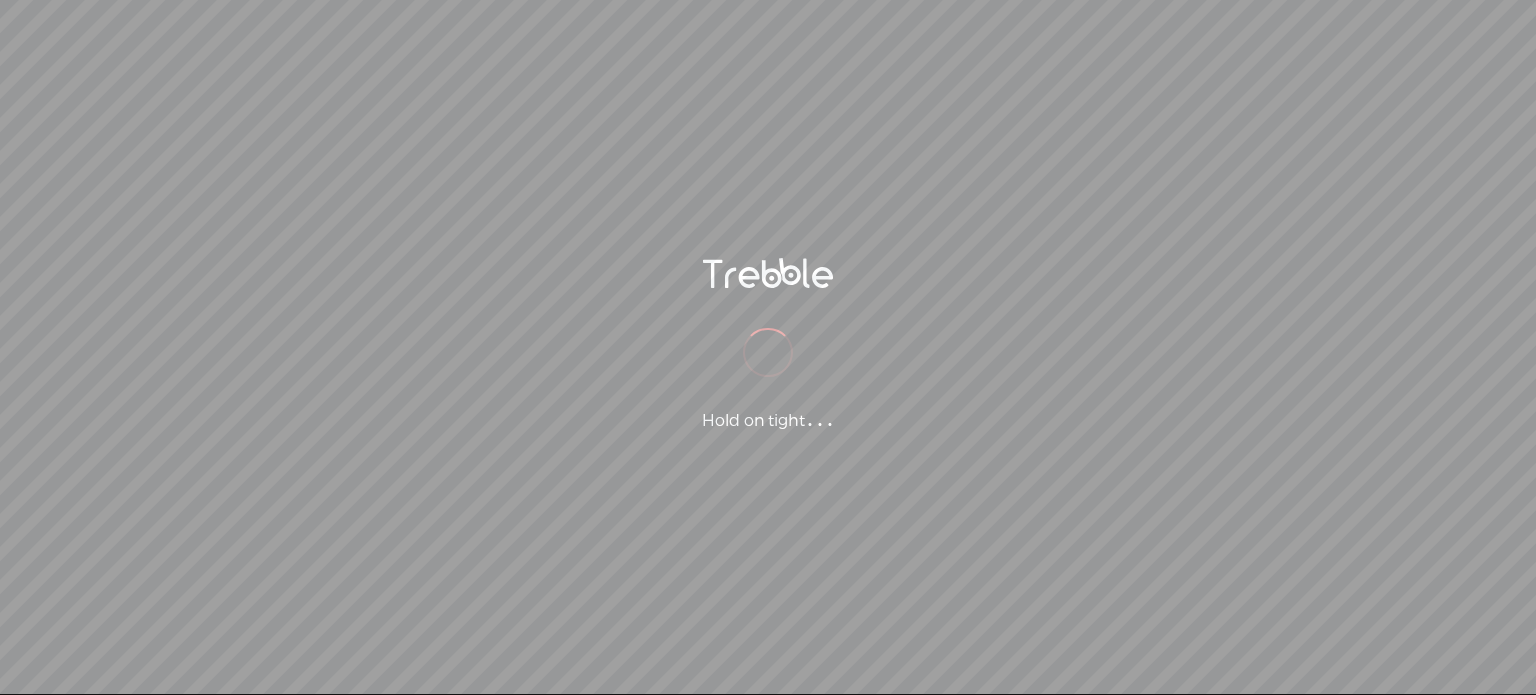 scroll, scrollTop: 0, scrollLeft: 0, axis: both 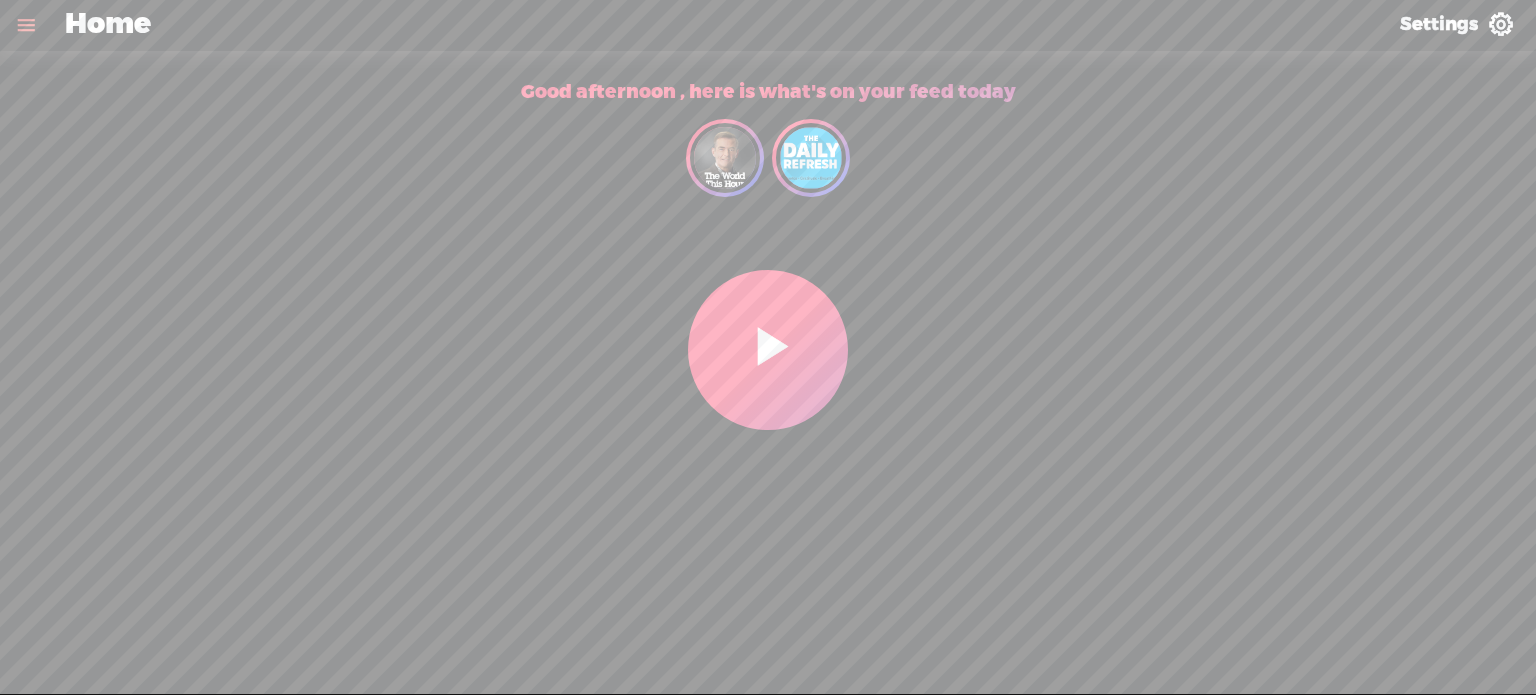 click at bounding box center (26, 25) 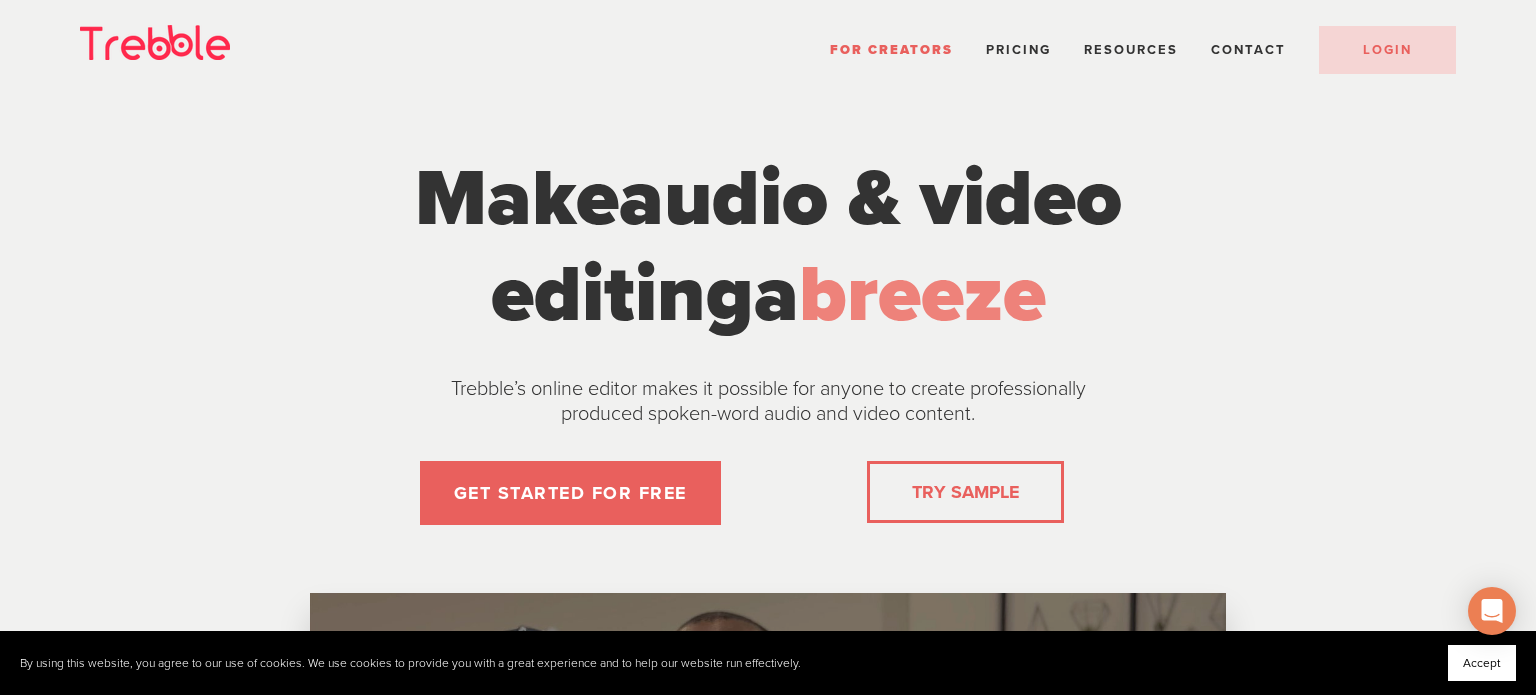 scroll, scrollTop: 0, scrollLeft: 0, axis: both 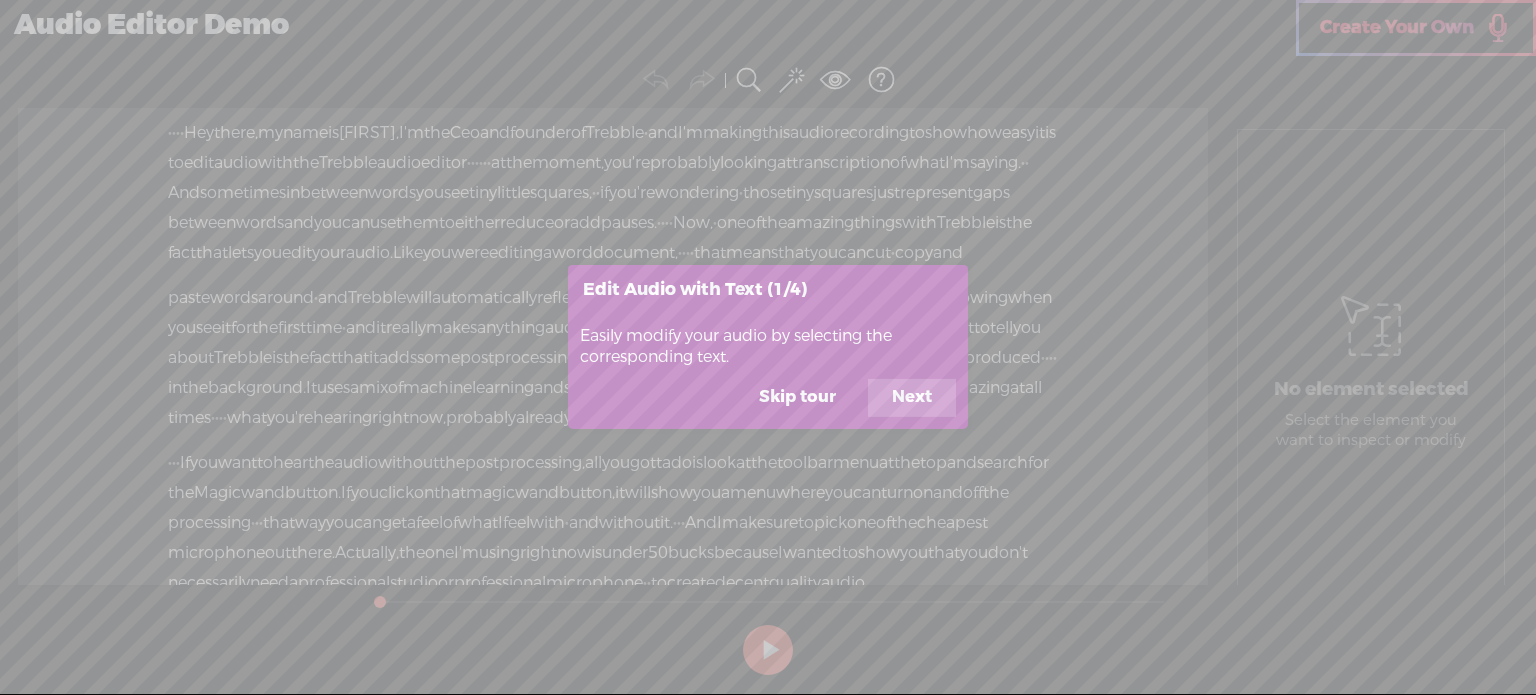 click on "Skip tour" at bounding box center (797, 398) 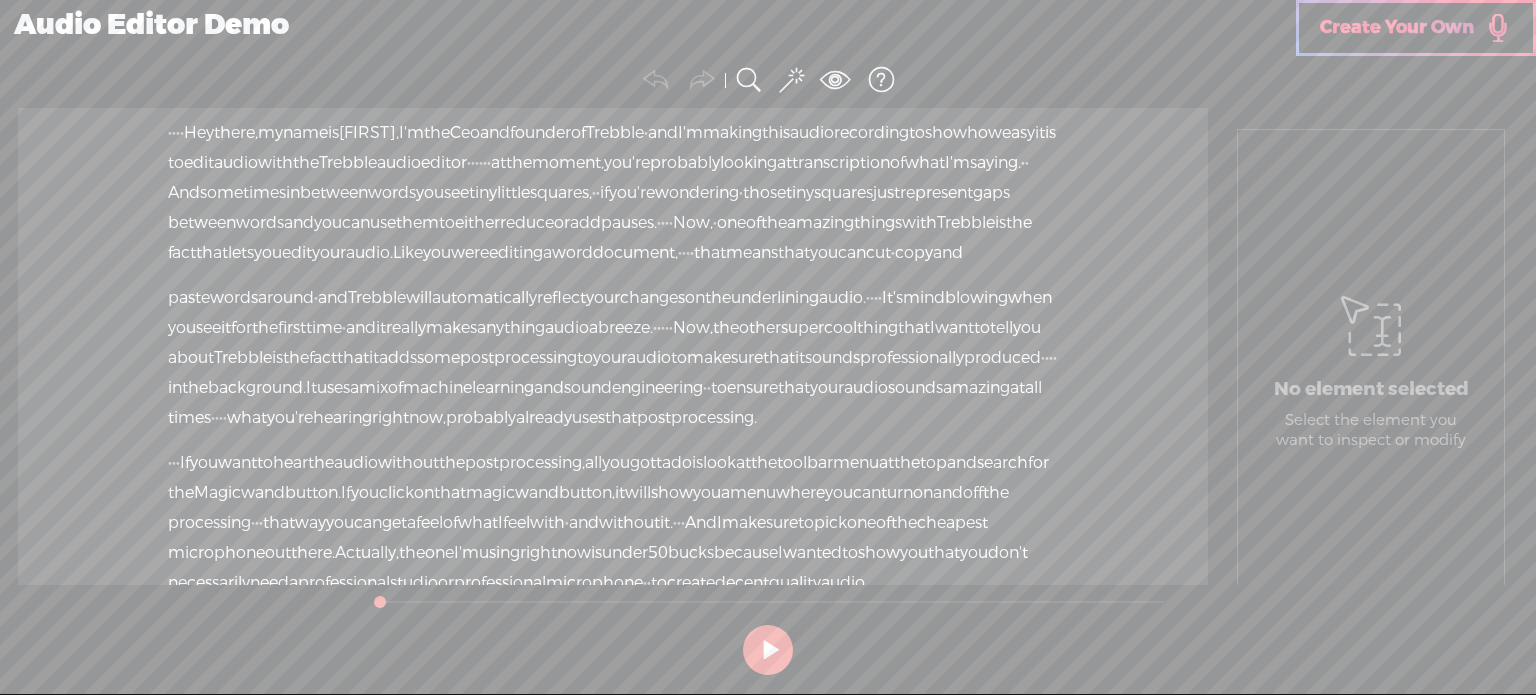 click on "Create Your Own" at bounding box center (1397, 27) 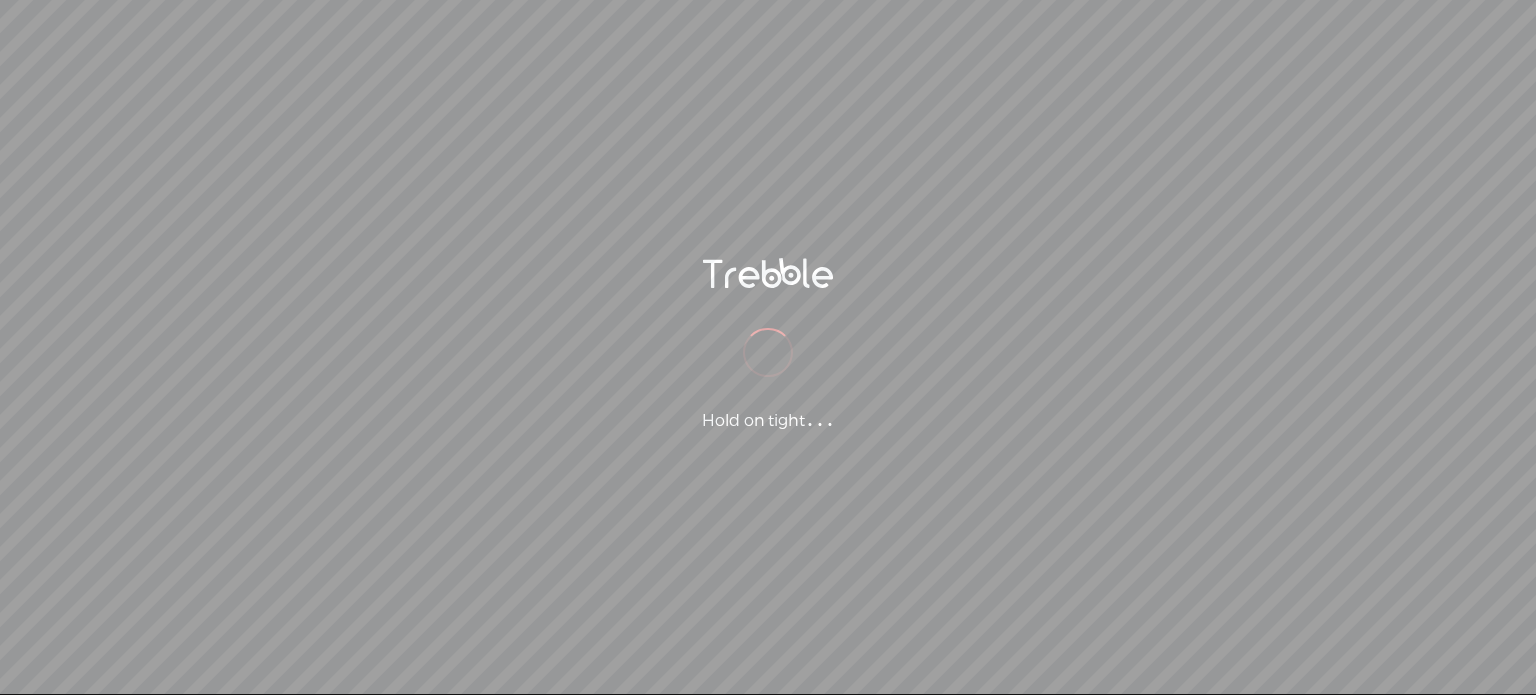 scroll, scrollTop: 0, scrollLeft: 0, axis: both 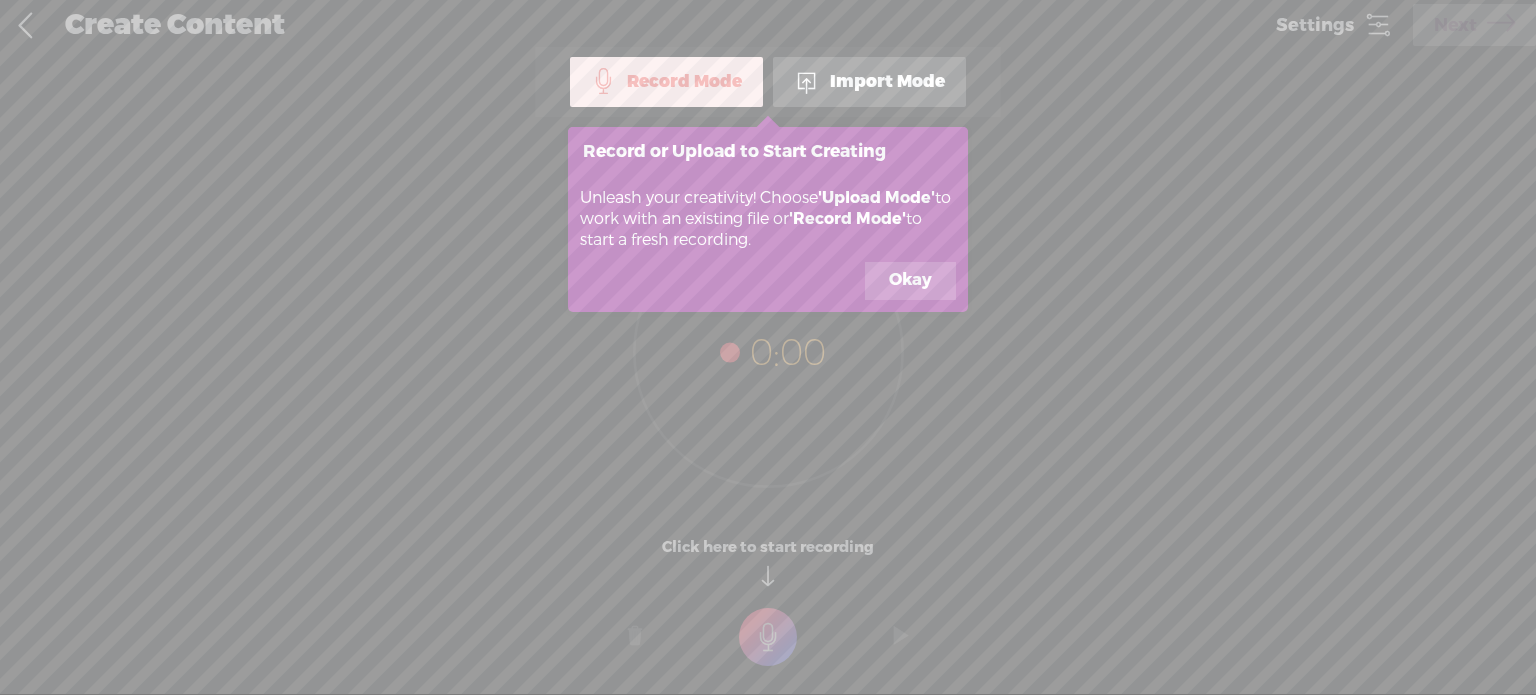 click on "Import Mode" at bounding box center [869, 82] 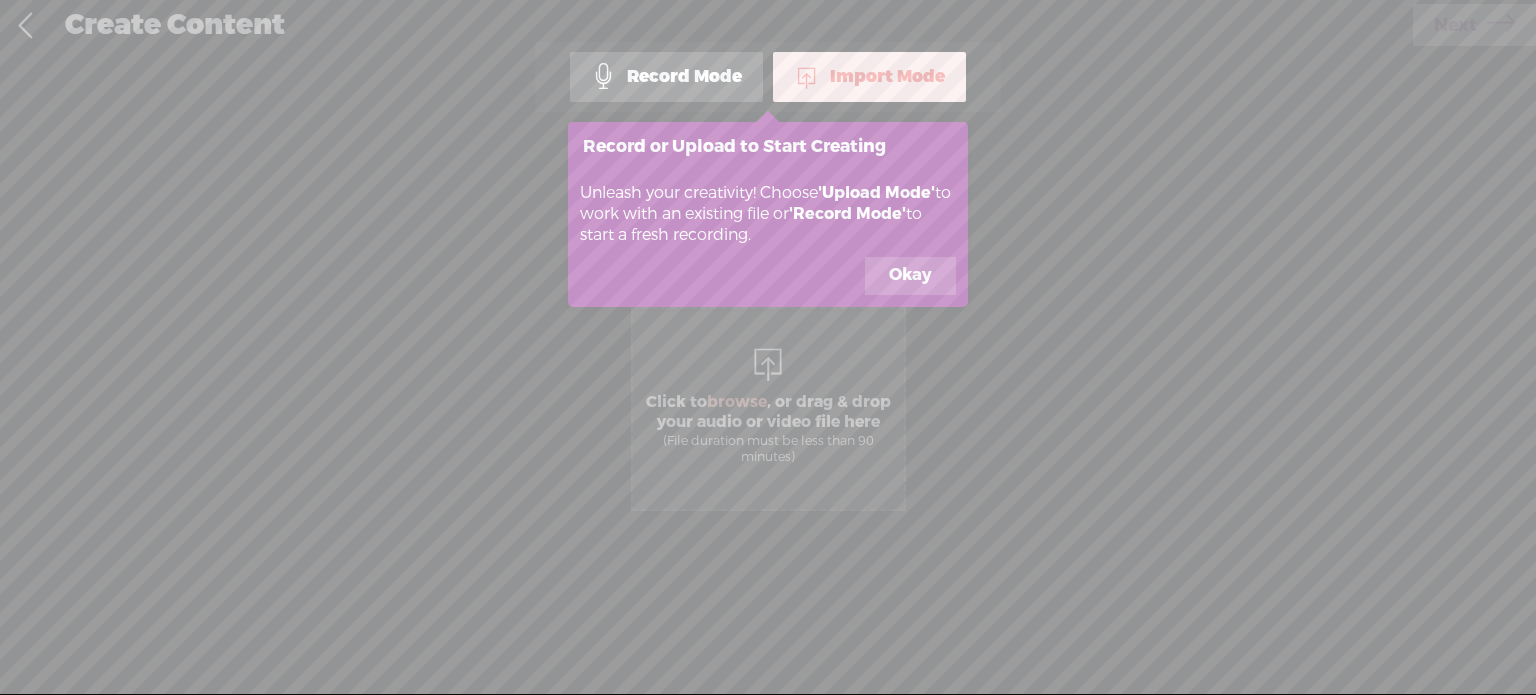 click 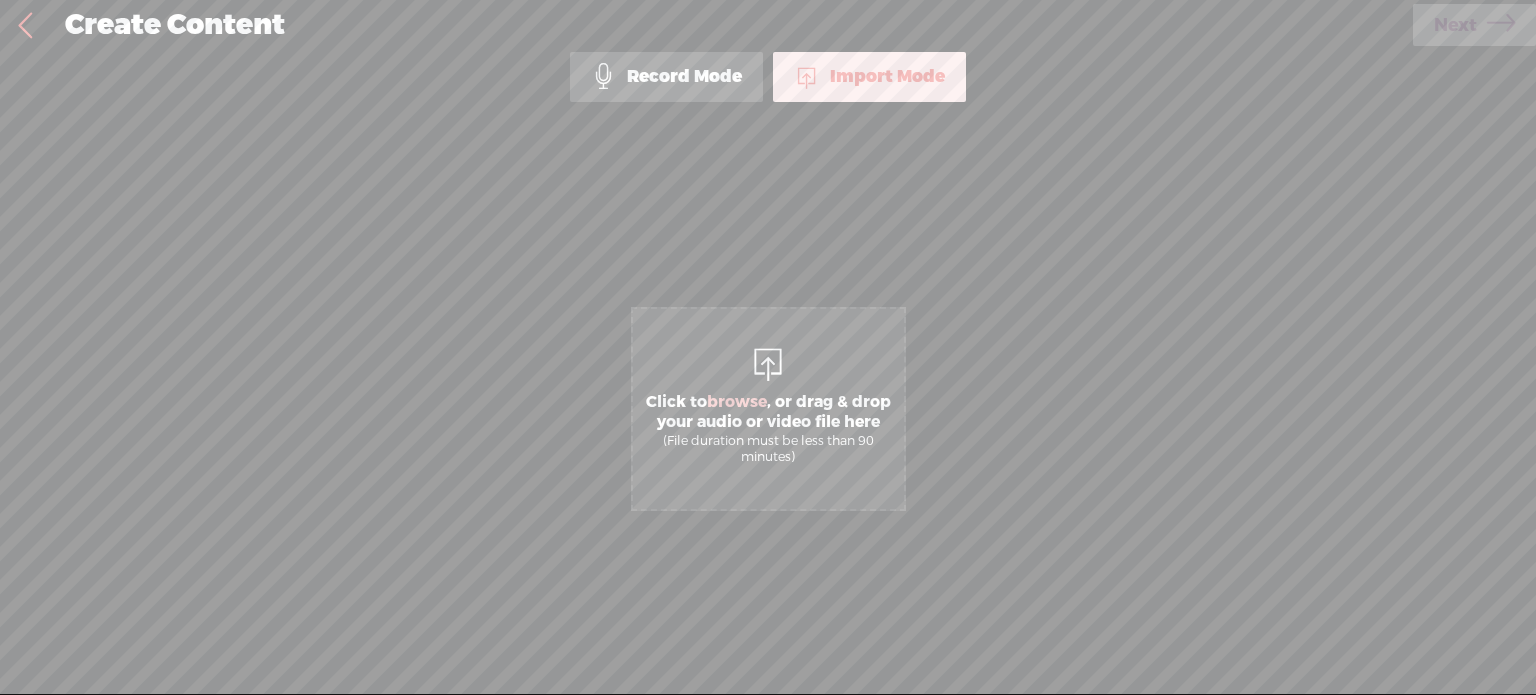 click on "Click to  browse , or drag & drop your audio or video file here (File duration must be less than 90 minutes)" at bounding box center [768, 409] 